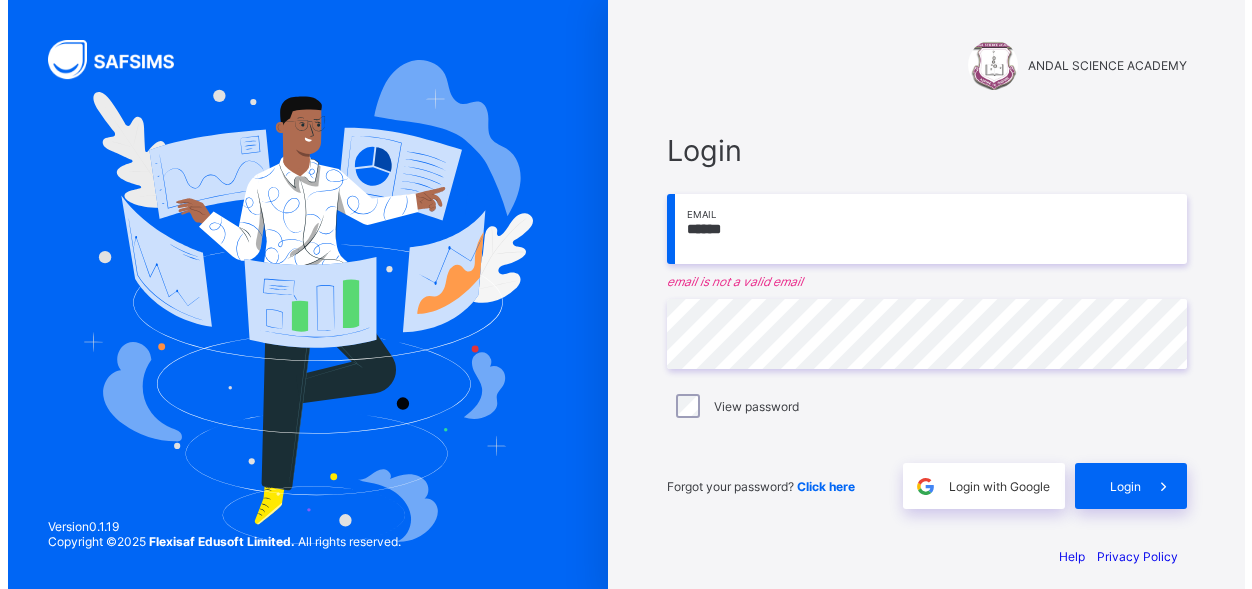 scroll, scrollTop: 0, scrollLeft: 0, axis: both 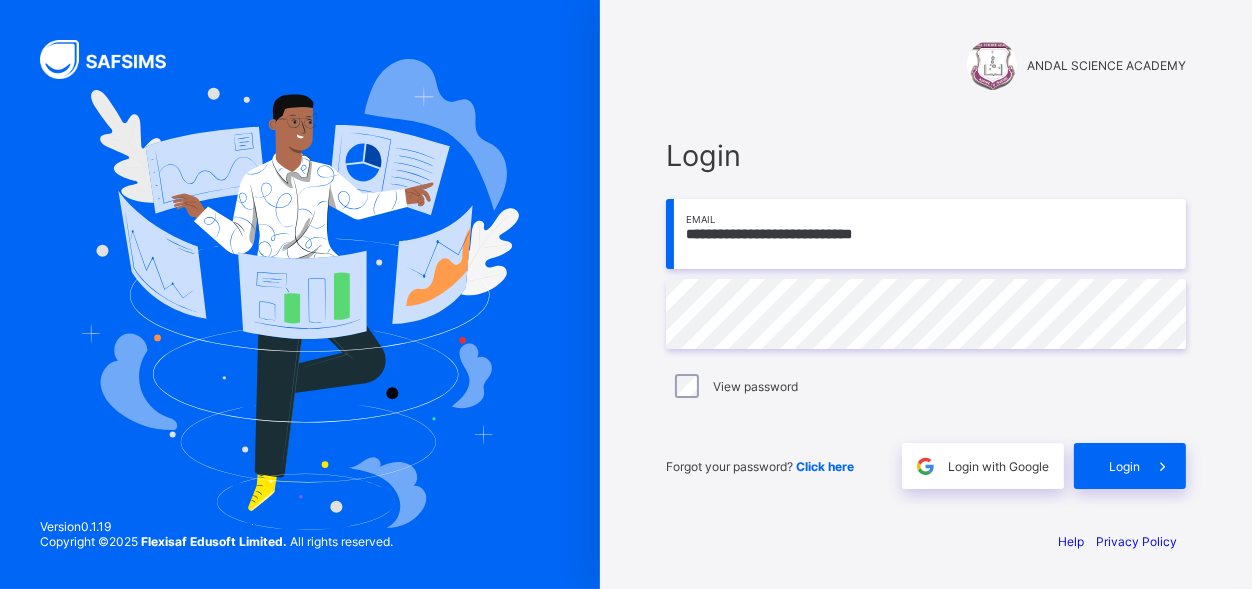 type on "**********" 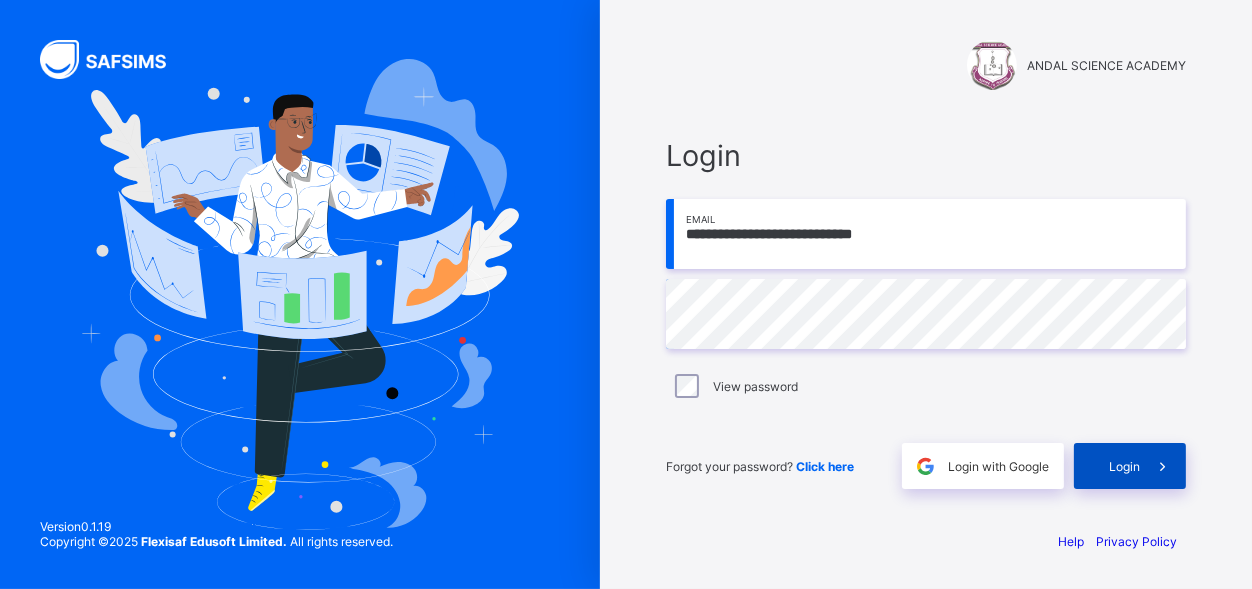 click on "Login" at bounding box center (1124, 466) 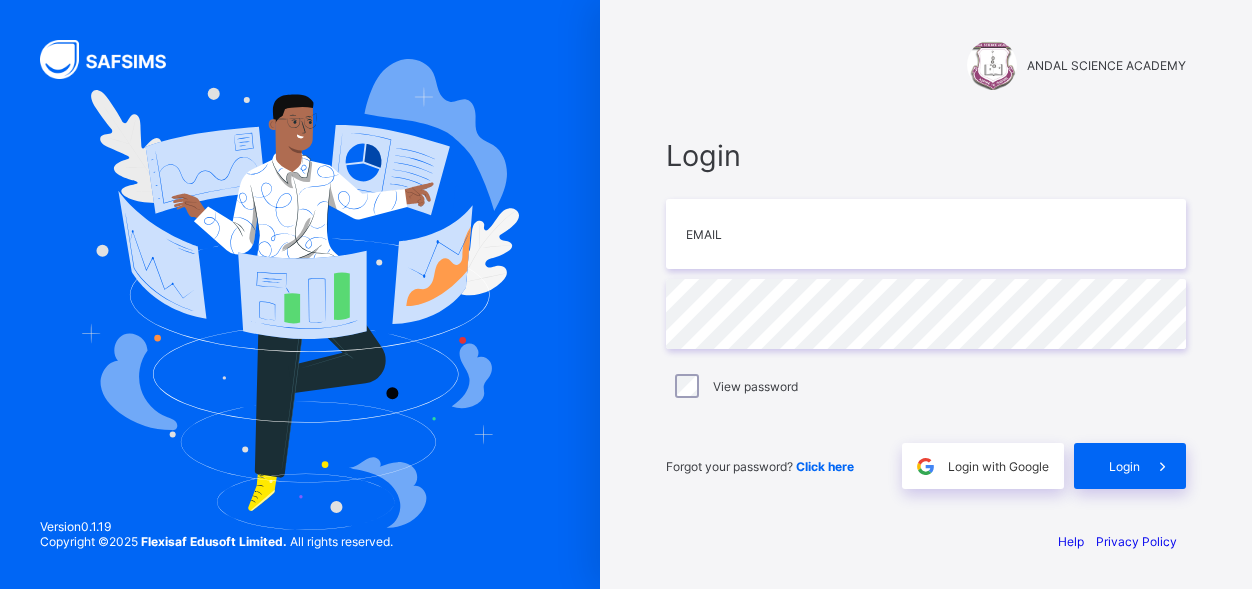 scroll, scrollTop: 0, scrollLeft: 0, axis: both 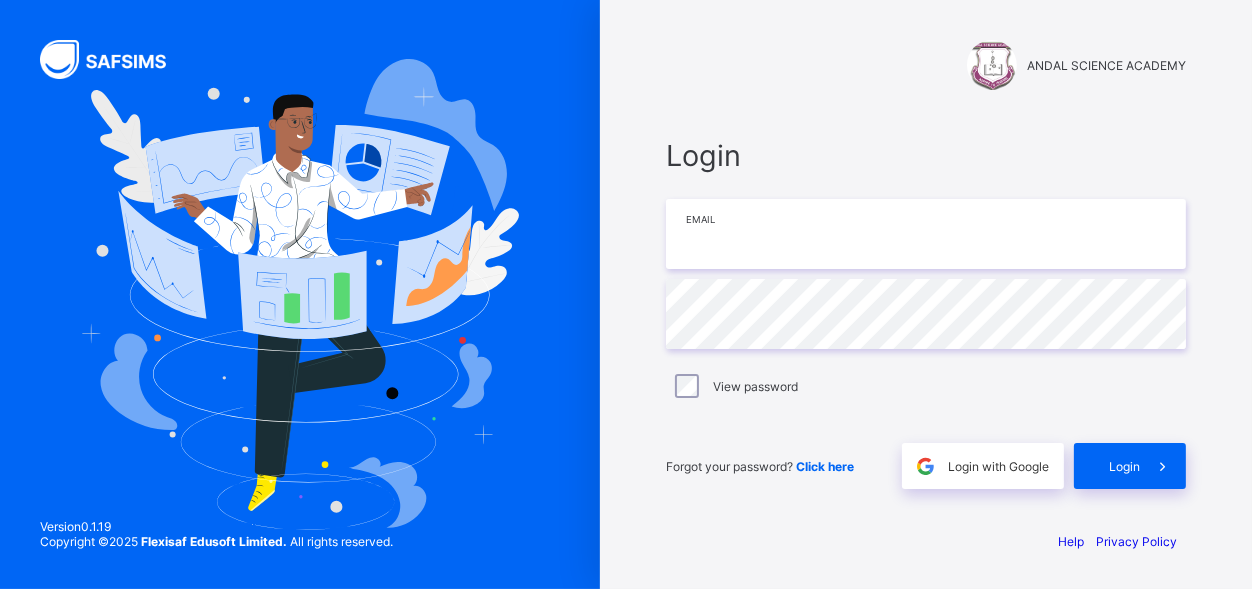 click at bounding box center (926, 234) 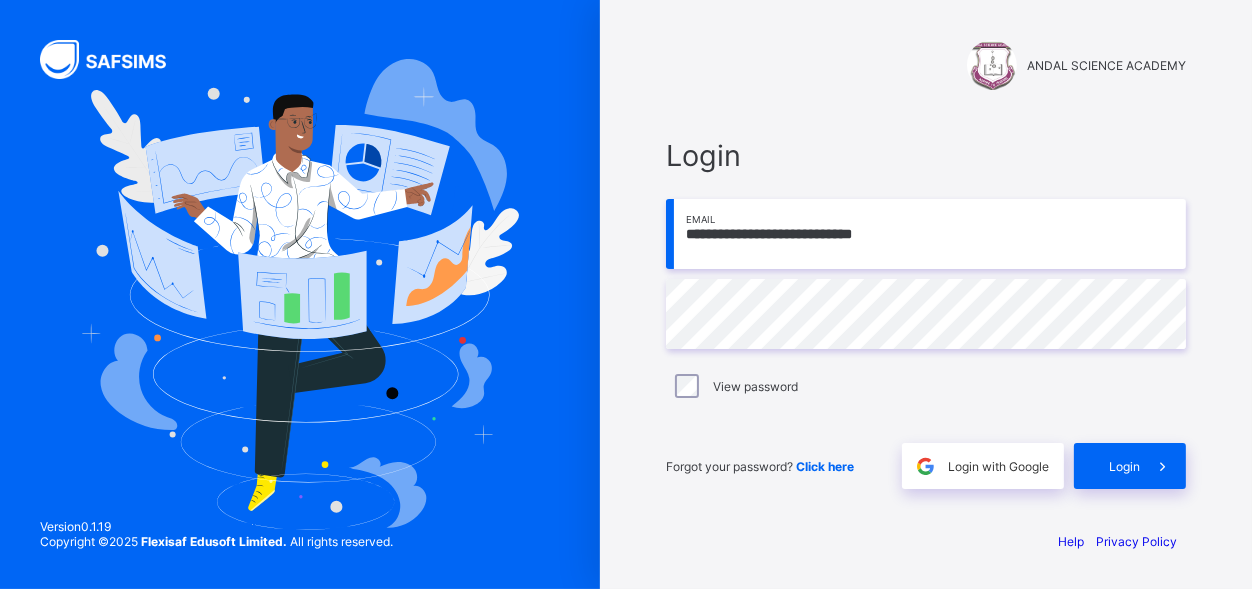 type on "**********" 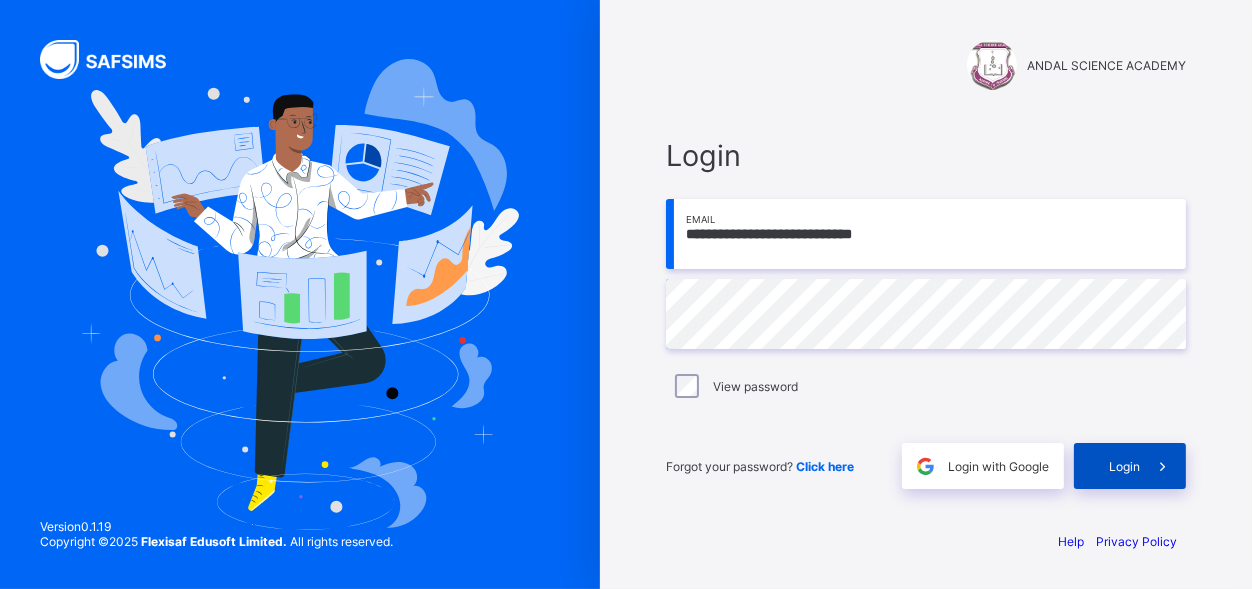 click on "Login" at bounding box center (1124, 466) 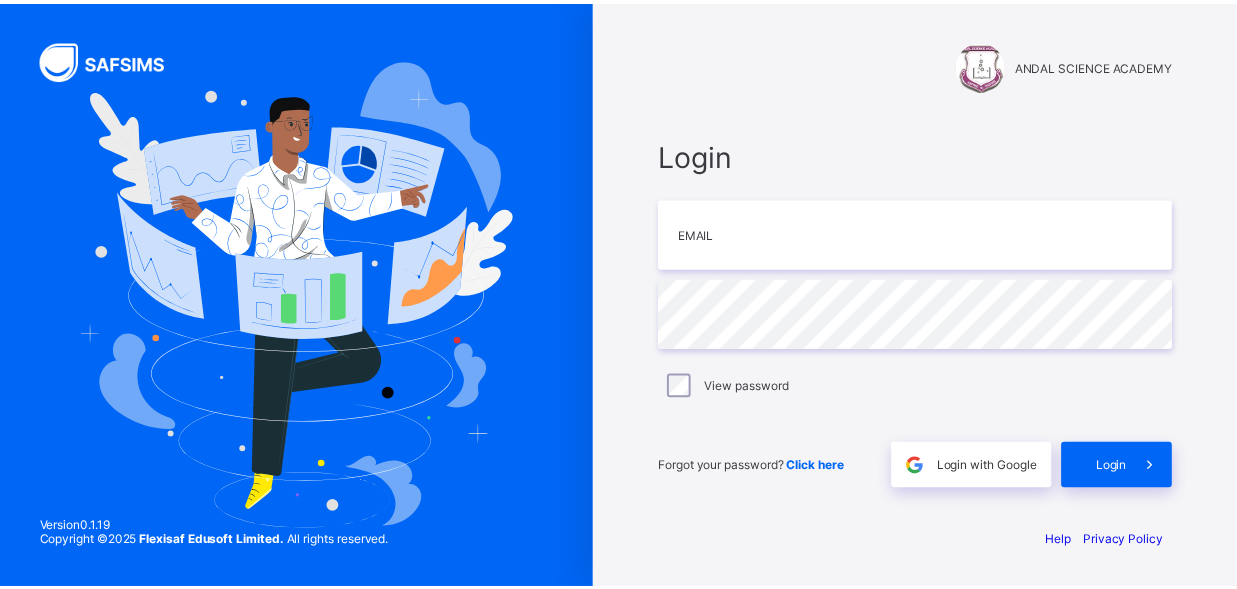 scroll, scrollTop: 0, scrollLeft: 0, axis: both 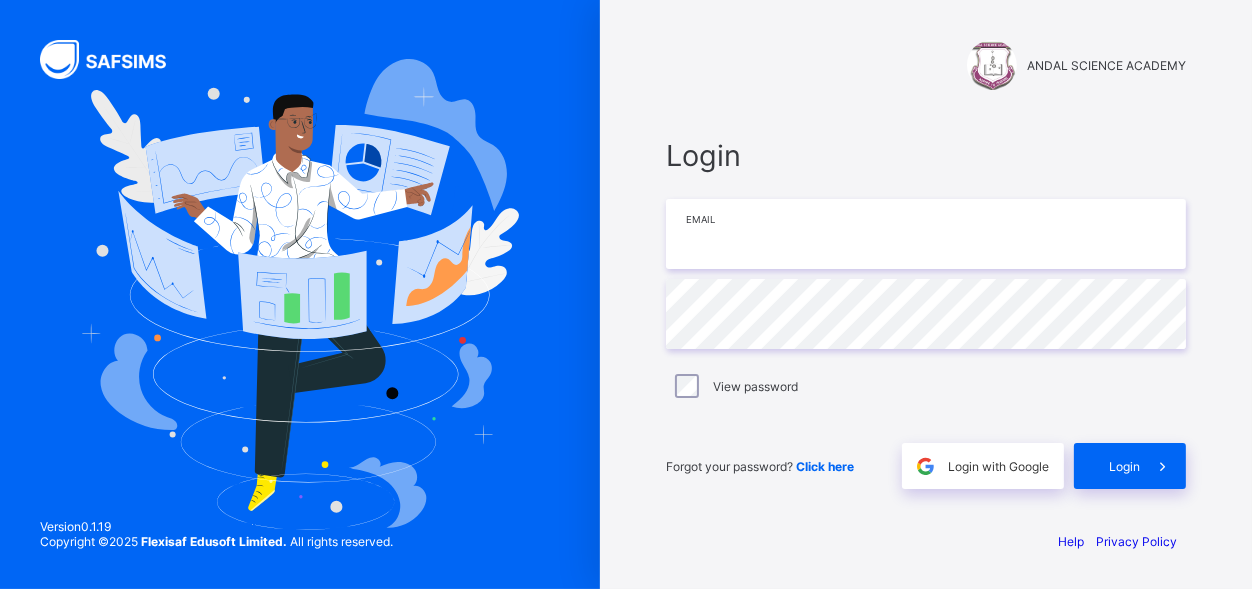 click at bounding box center [926, 234] 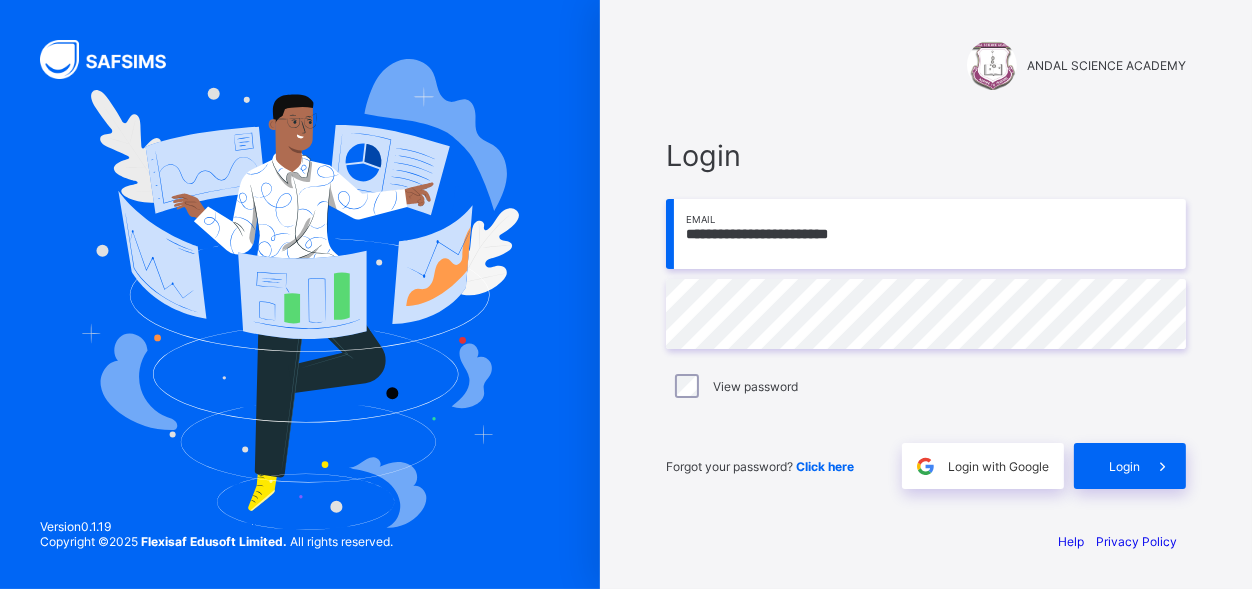 type on "**********" 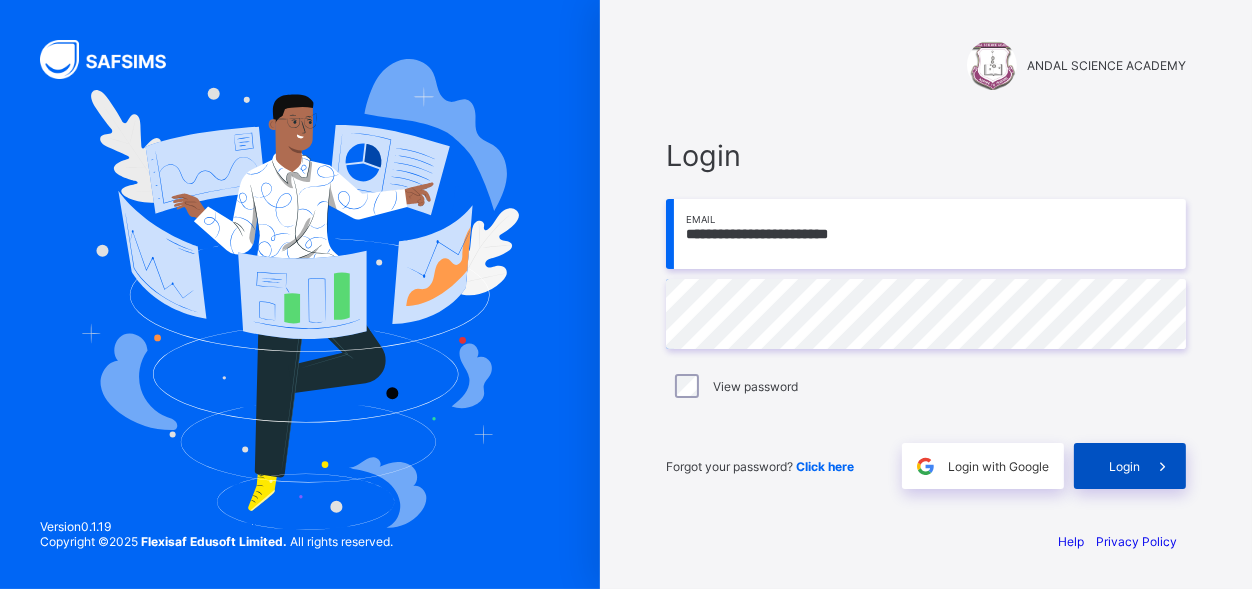 click on "Login" at bounding box center [1130, 466] 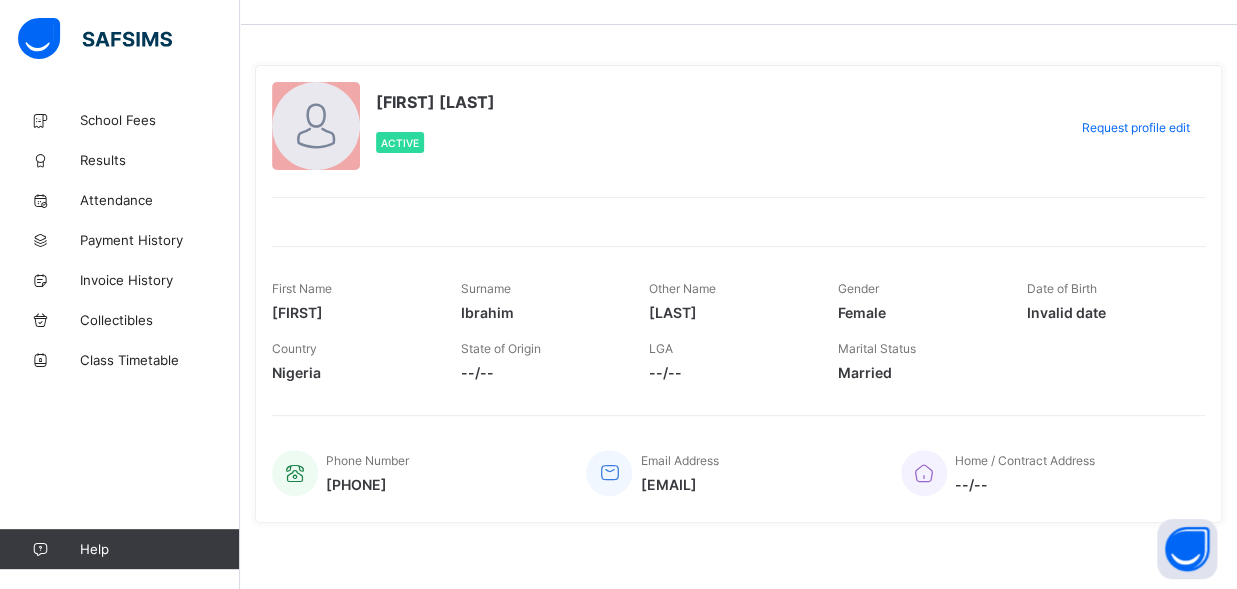 scroll, scrollTop: 67, scrollLeft: 0, axis: vertical 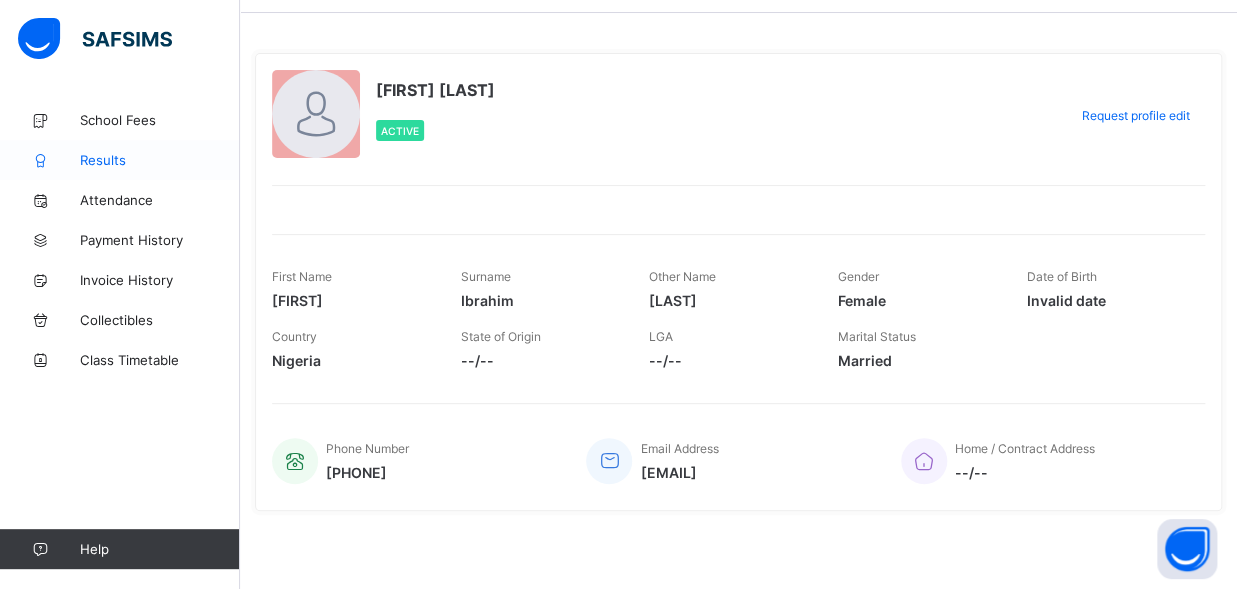 click on "Results" at bounding box center (160, 160) 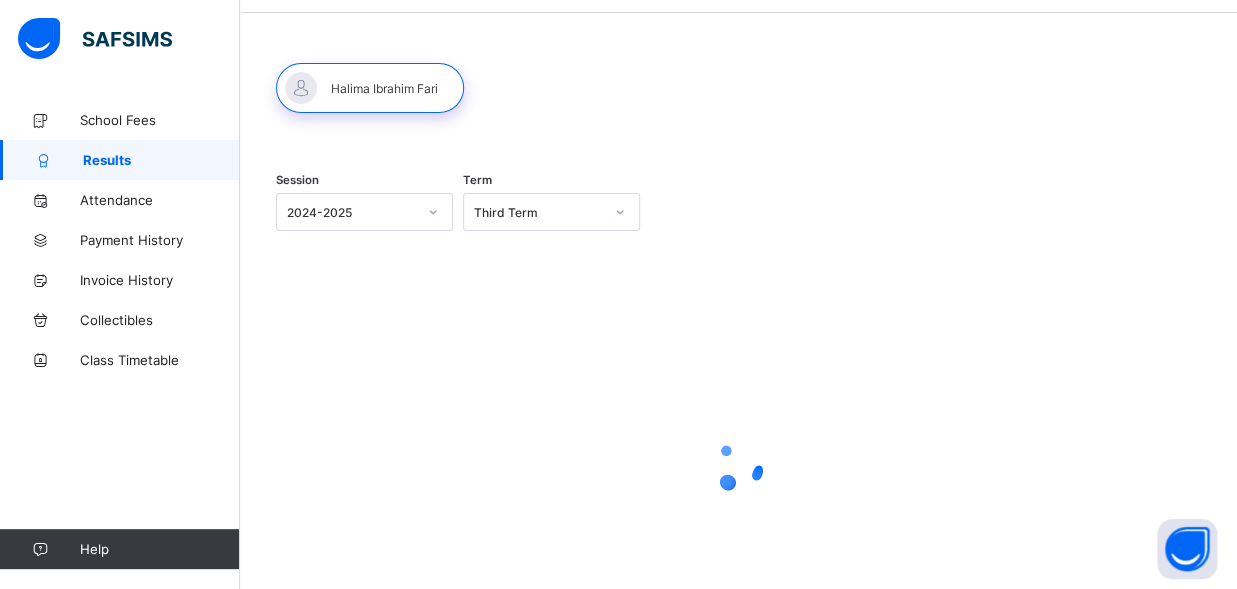 scroll, scrollTop: 47, scrollLeft: 0, axis: vertical 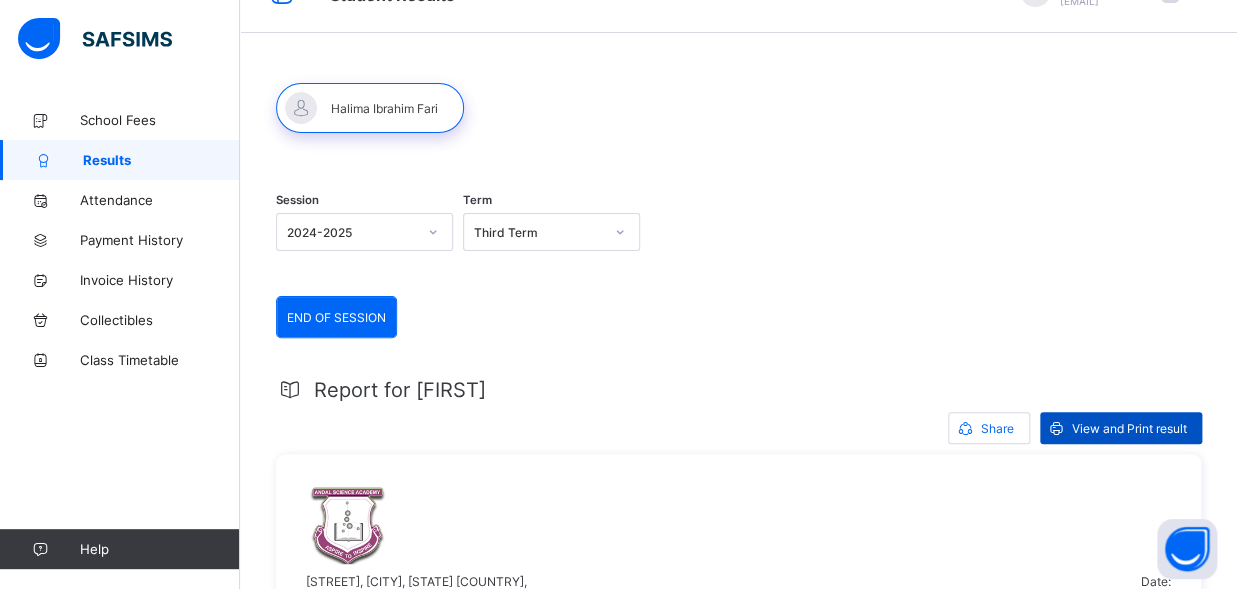 click on "View and Print result" at bounding box center (1129, 428) 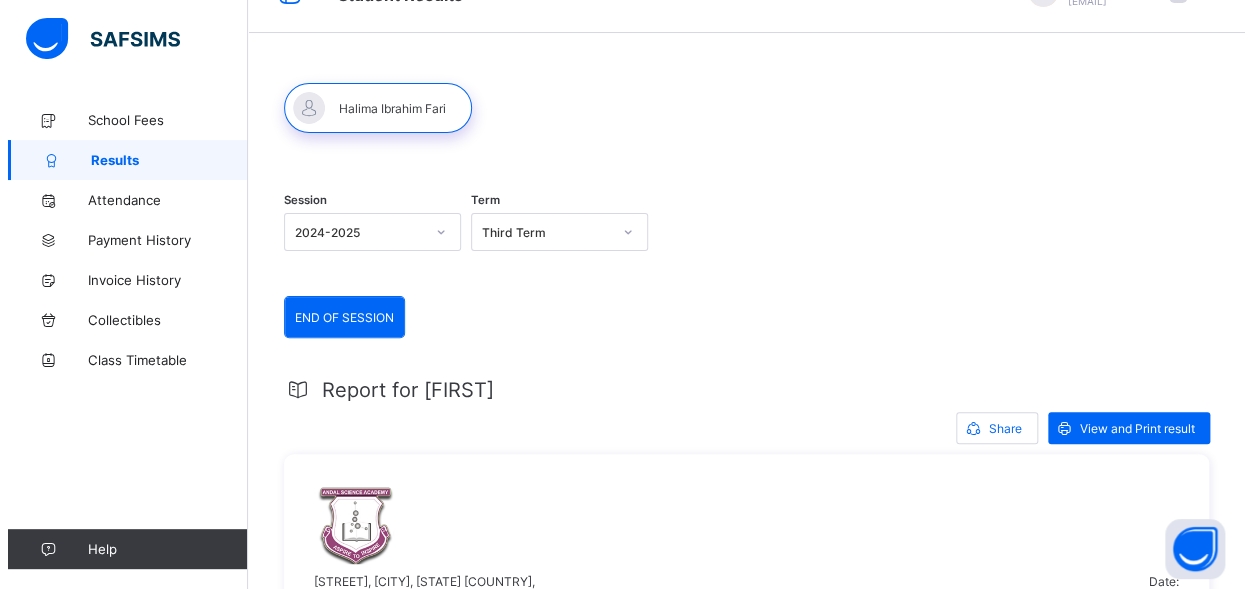scroll, scrollTop: 0, scrollLeft: 0, axis: both 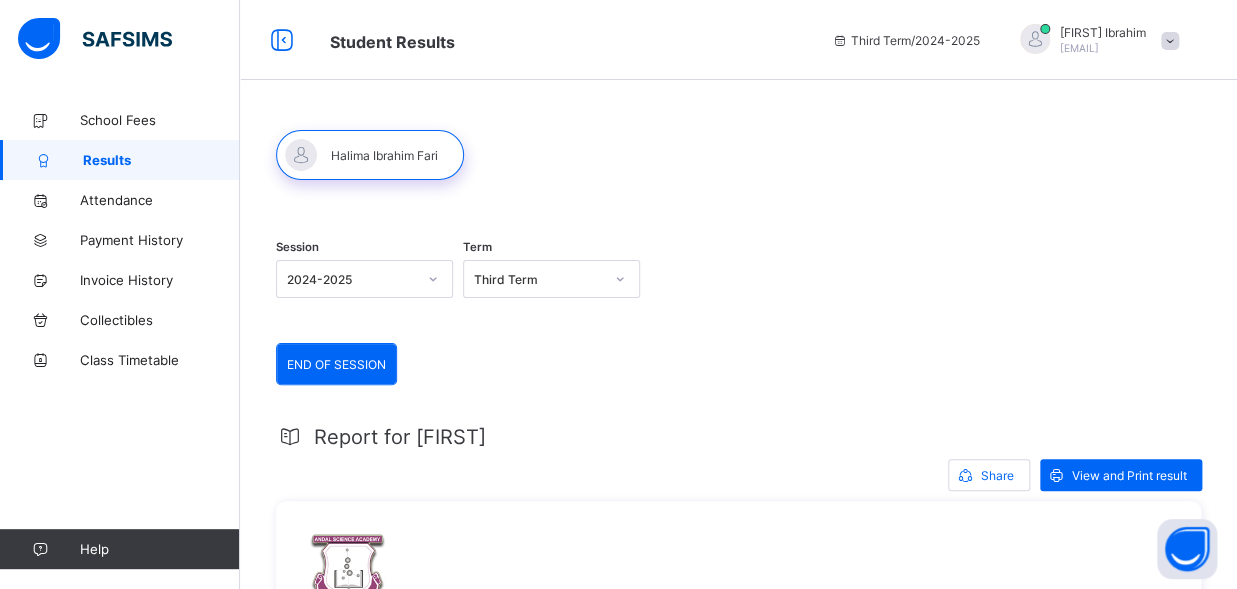click at bounding box center [1170, 41] 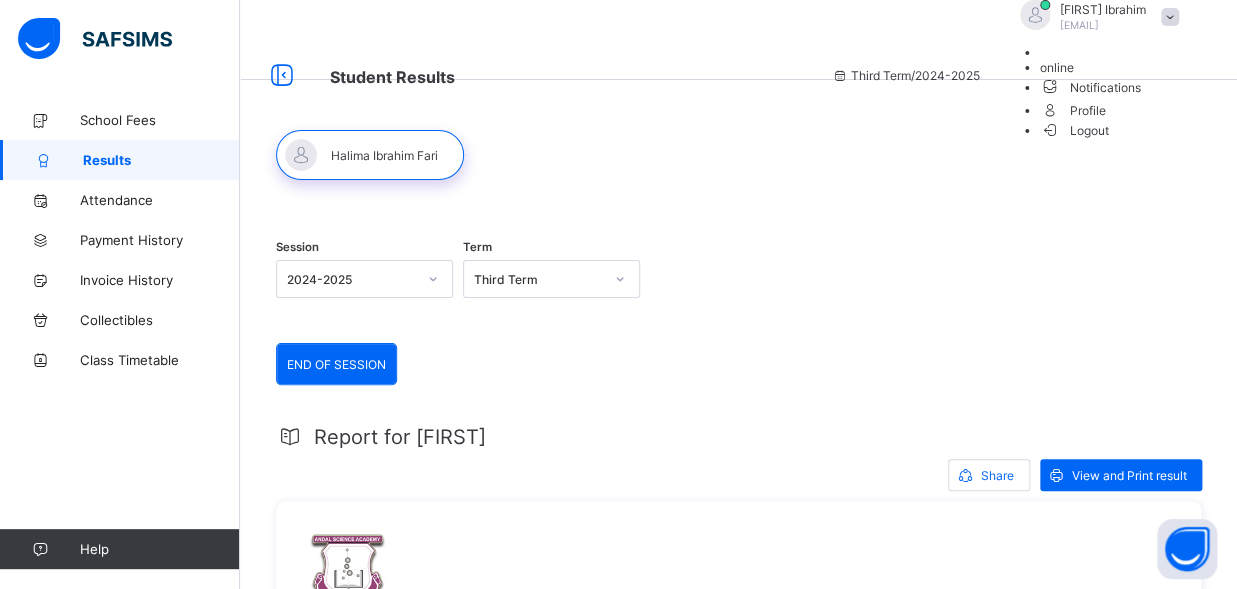click on "Logout" at bounding box center (1074, 130) 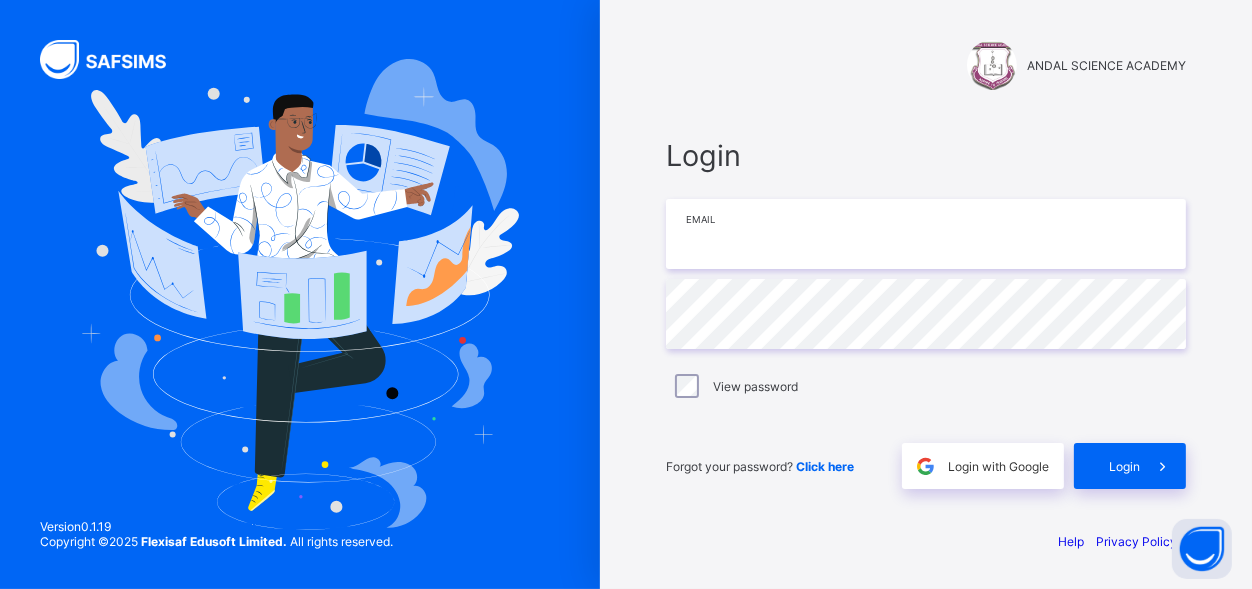 click at bounding box center (926, 234) 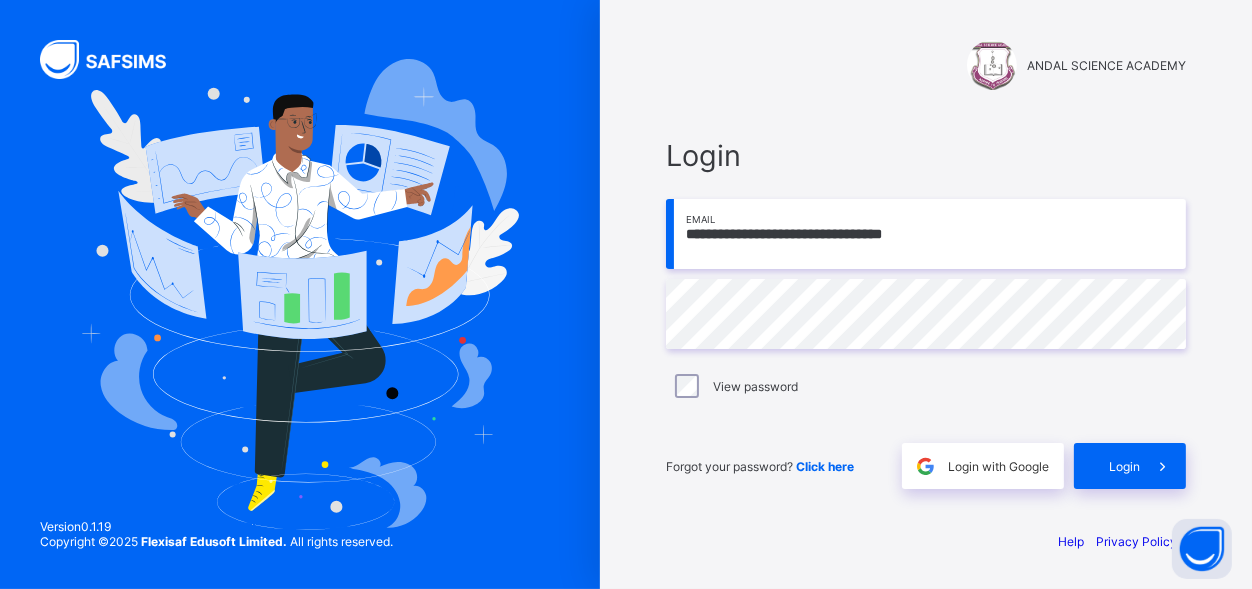 type on "**********" 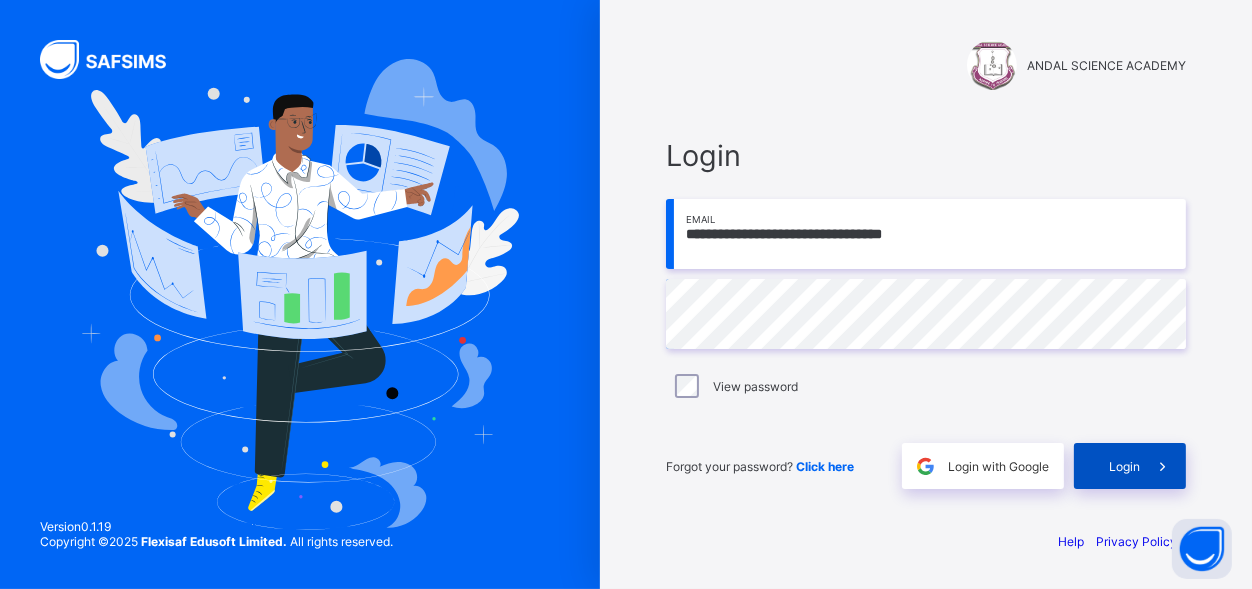 click on "Login" at bounding box center [1124, 466] 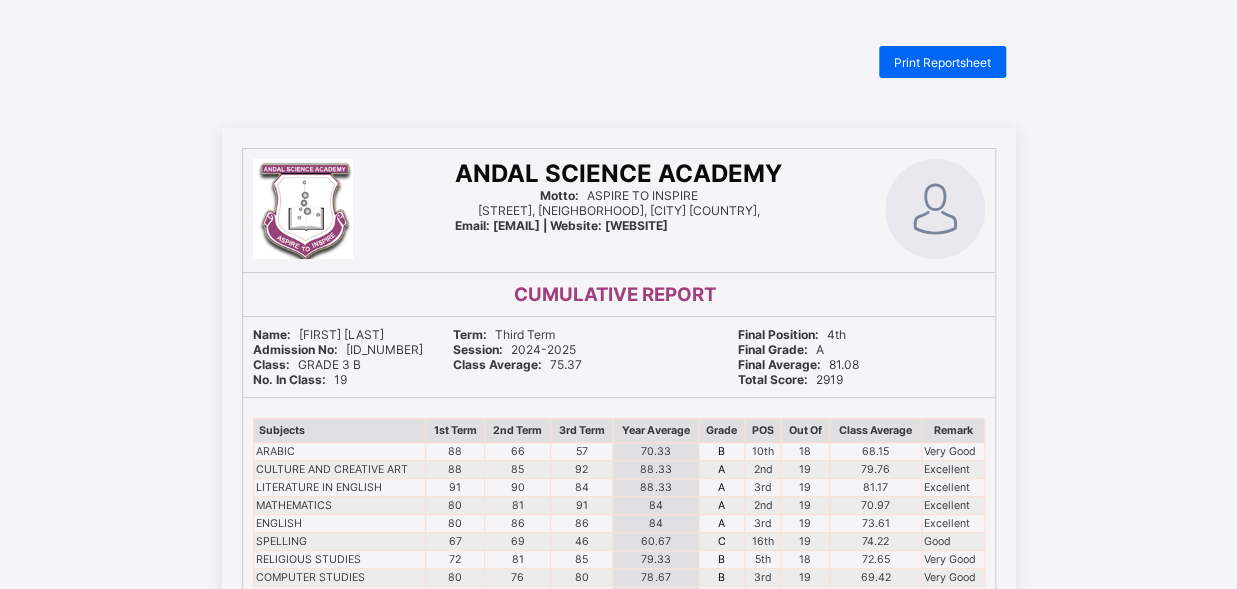 scroll, scrollTop: 0, scrollLeft: 0, axis: both 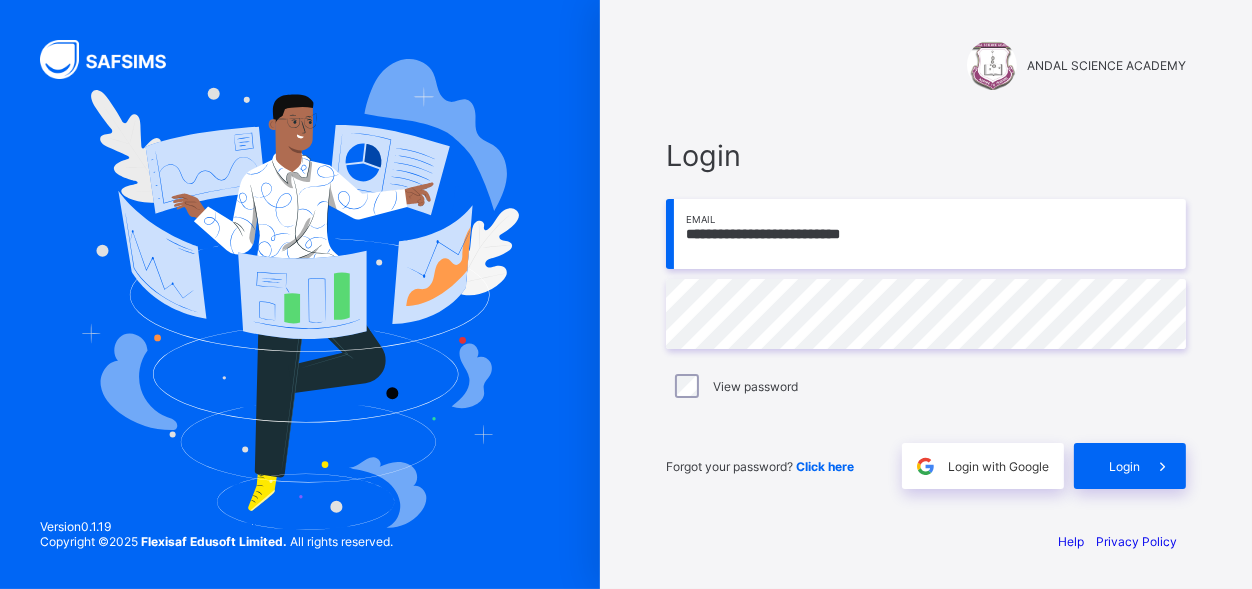 type on "**********" 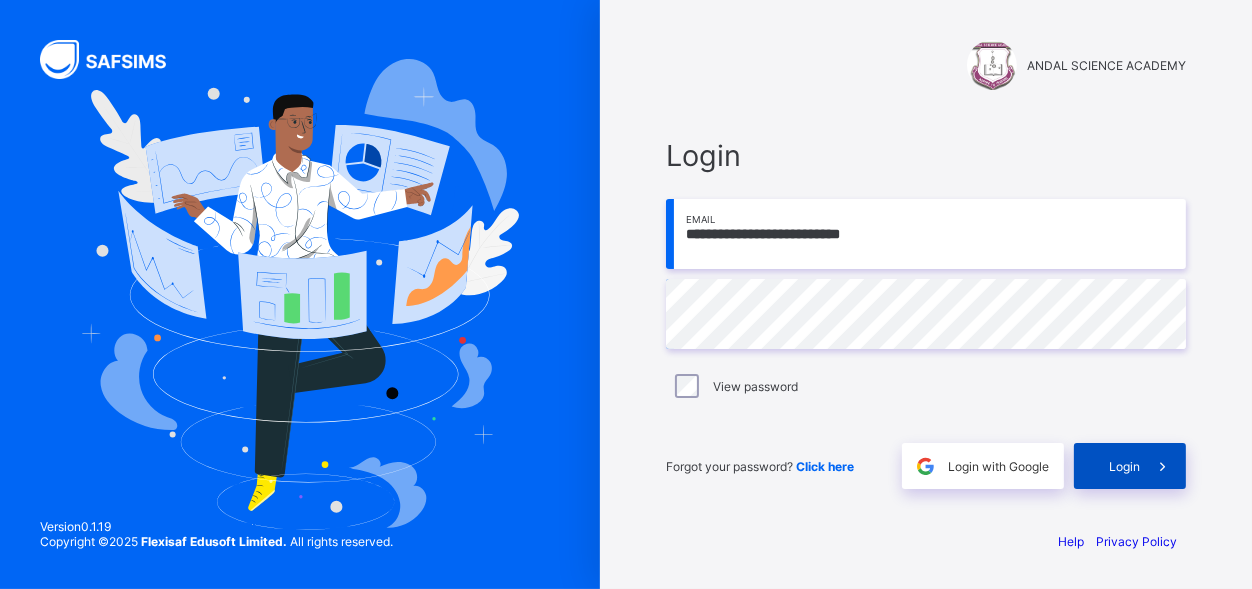 click on "Login" at bounding box center (1124, 466) 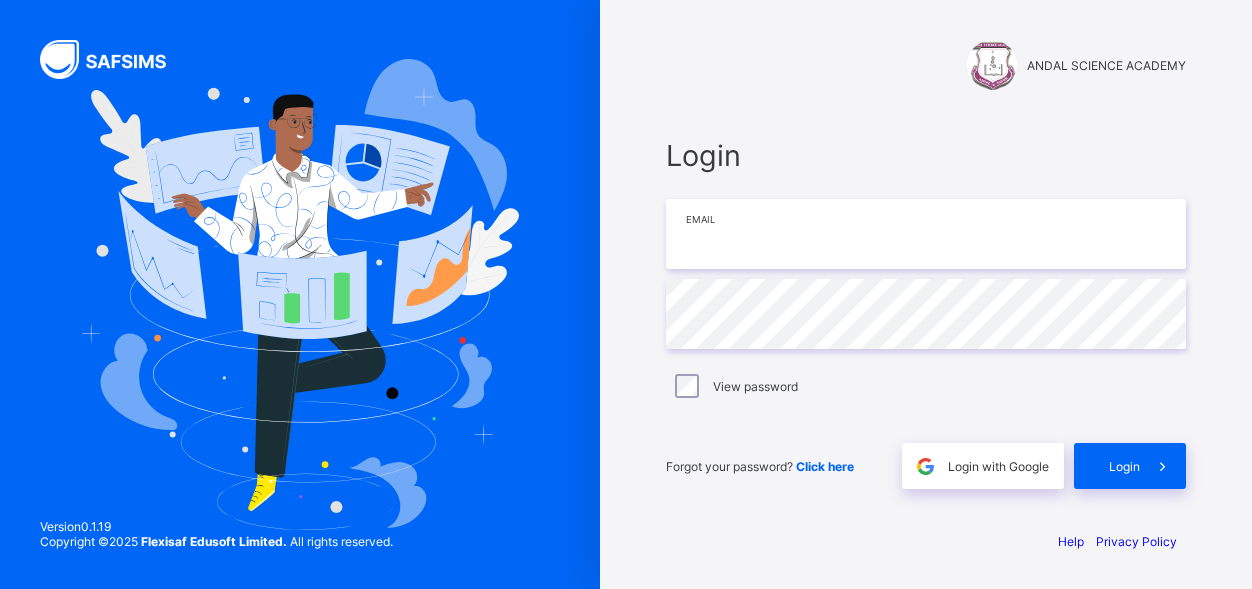 scroll, scrollTop: 0, scrollLeft: 0, axis: both 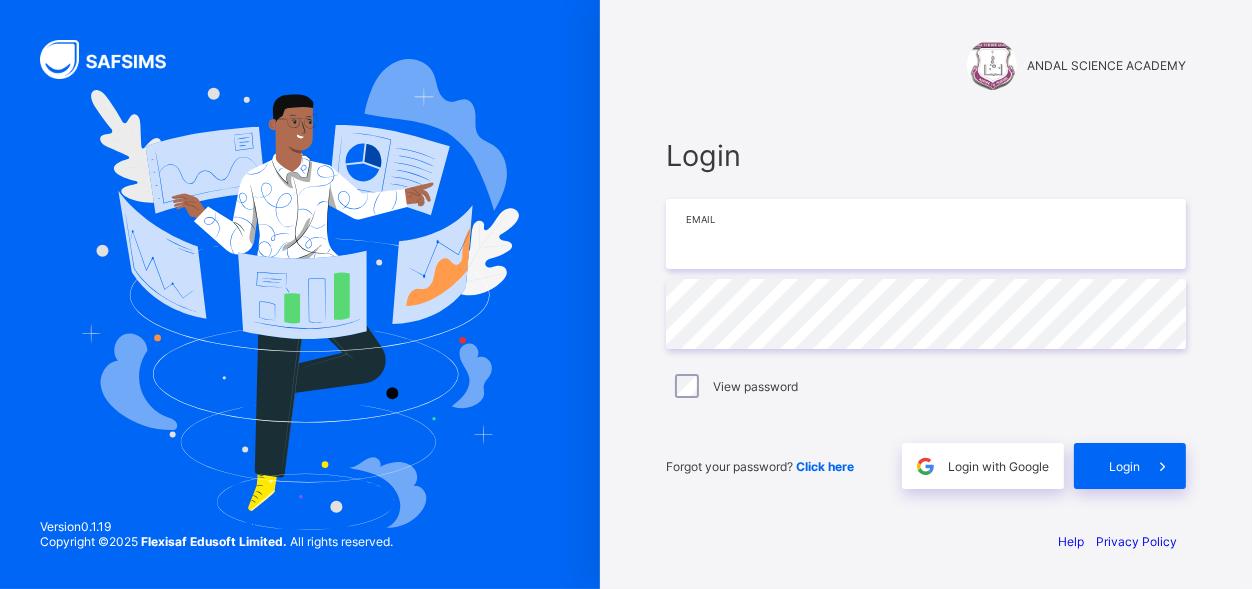click at bounding box center (926, 234) 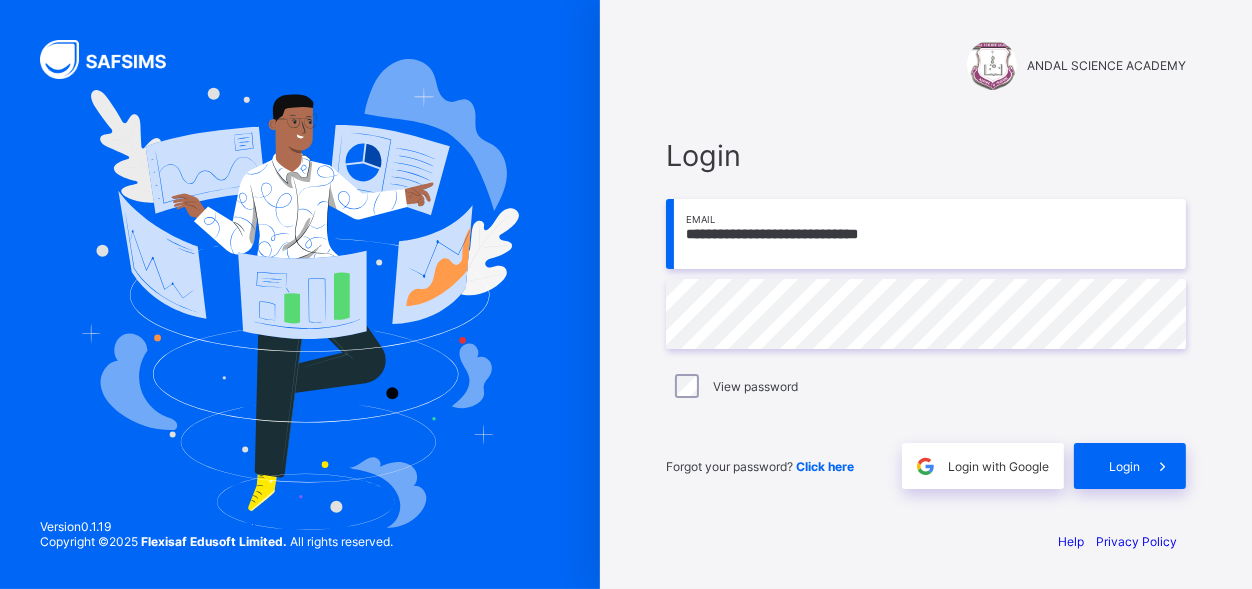 type on "**********" 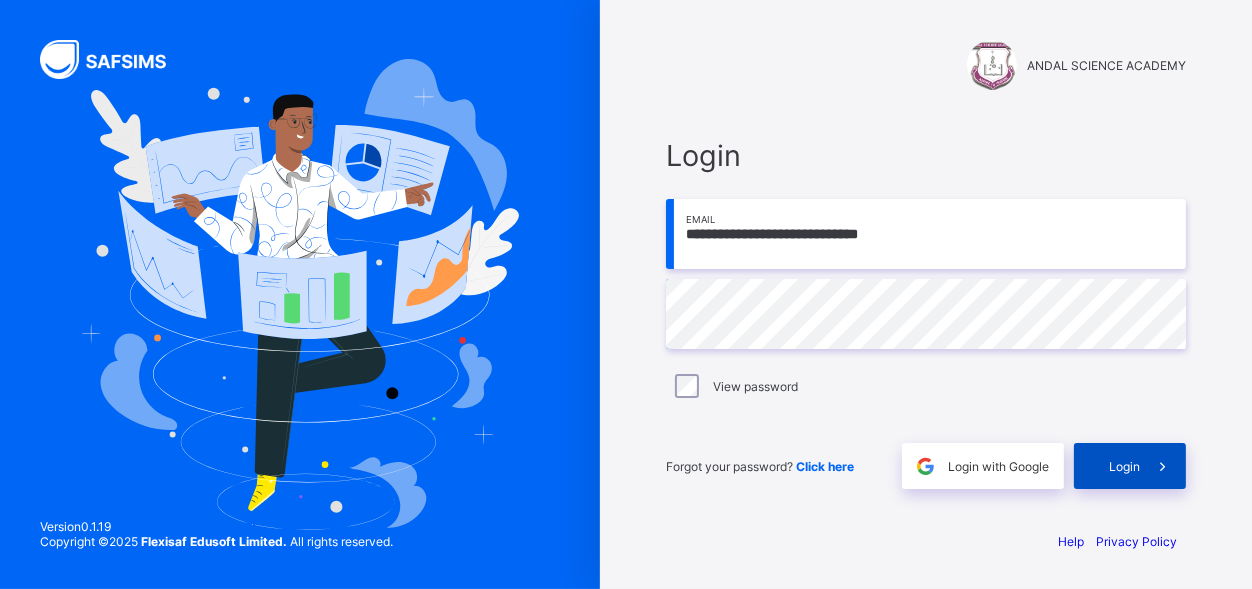 click on "Login" at bounding box center (1130, 466) 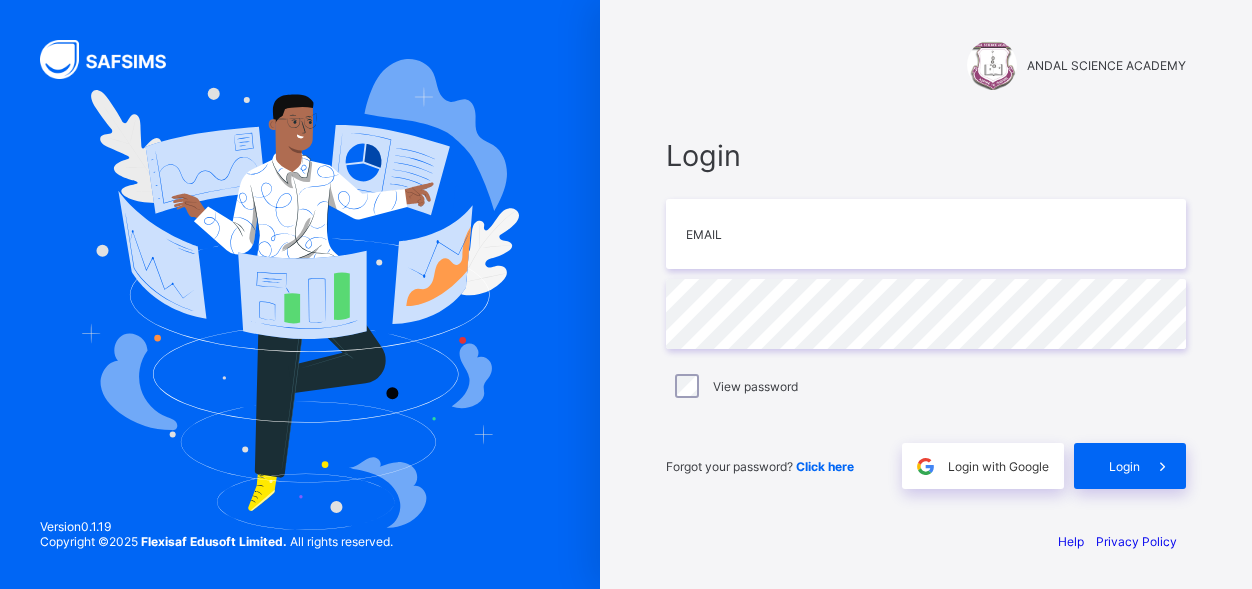 scroll, scrollTop: 0, scrollLeft: 0, axis: both 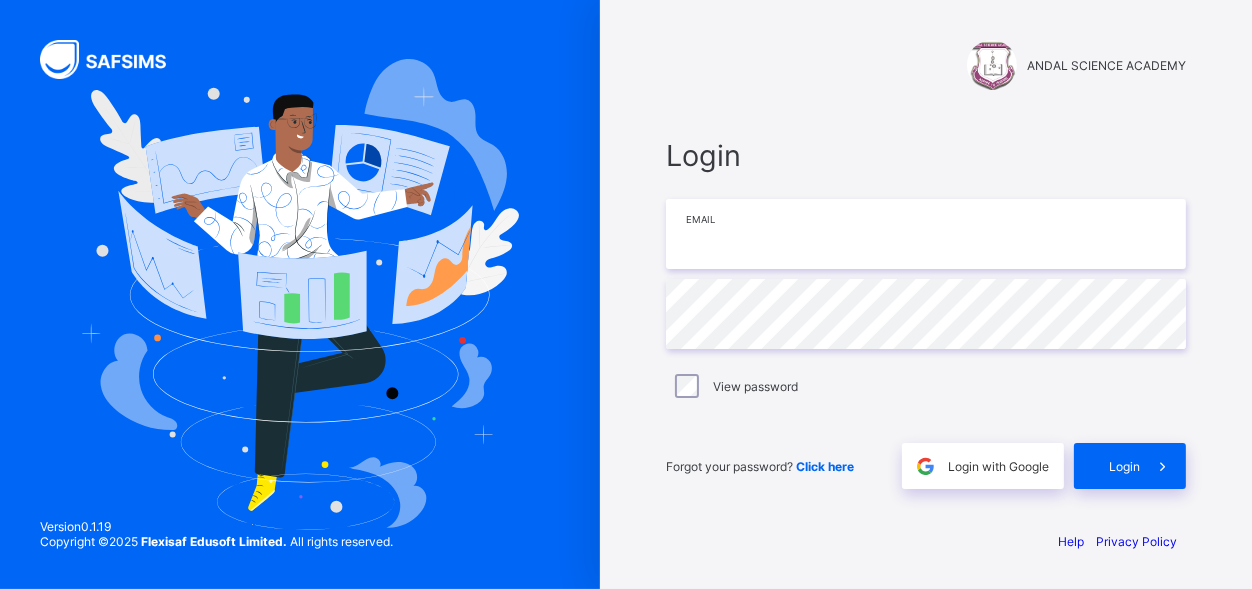 click at bounding box center [926, 234] 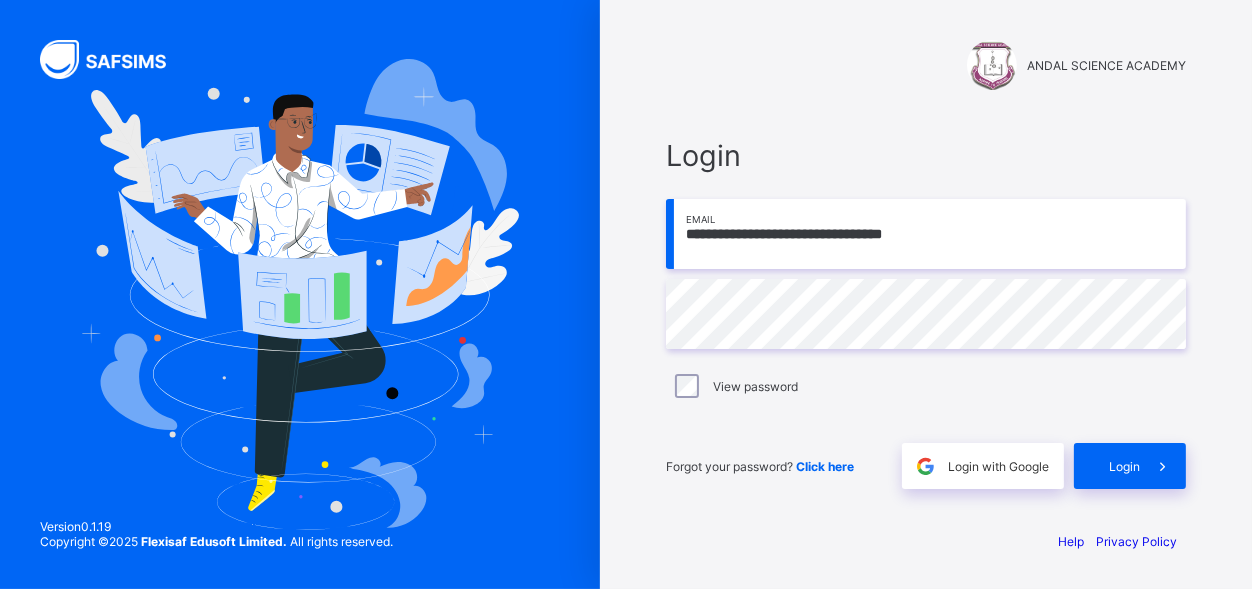 type on "**********" 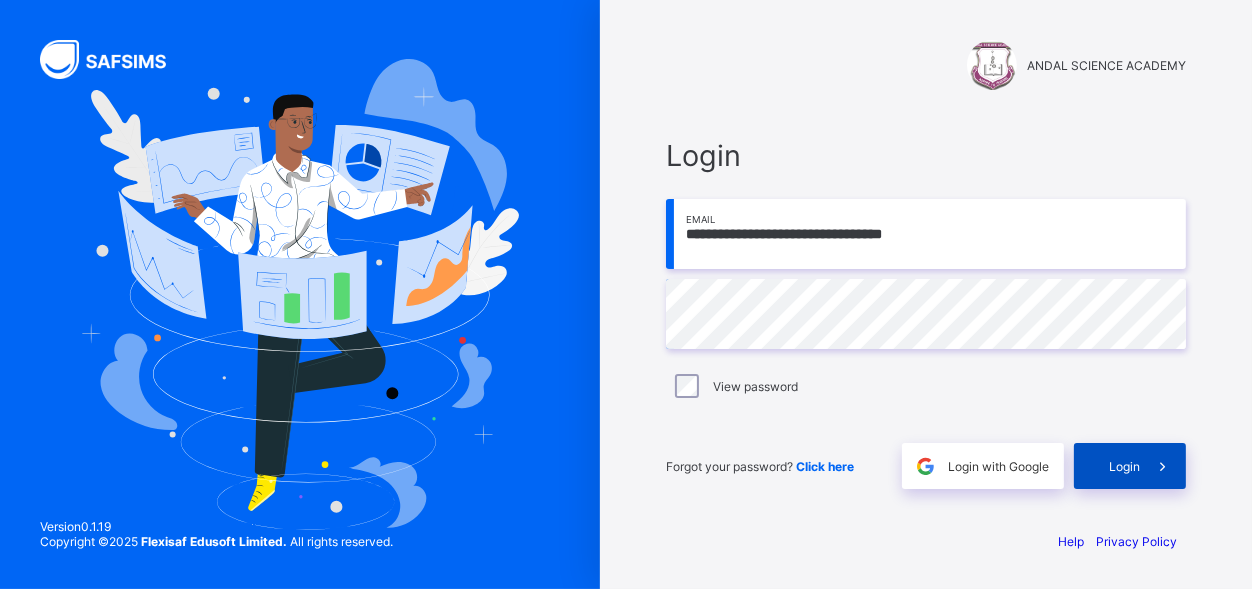 click on "Login" at bounding box center (1130, 466) 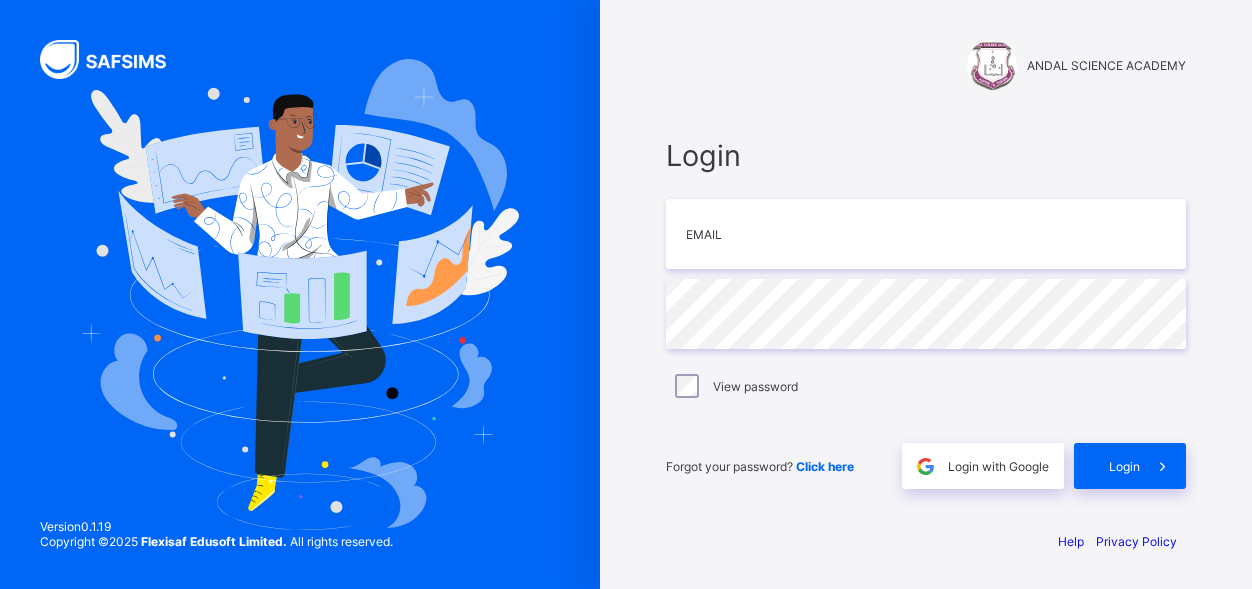 scroll, scrollTop: 0, scrollLeft: 0, axis: both 